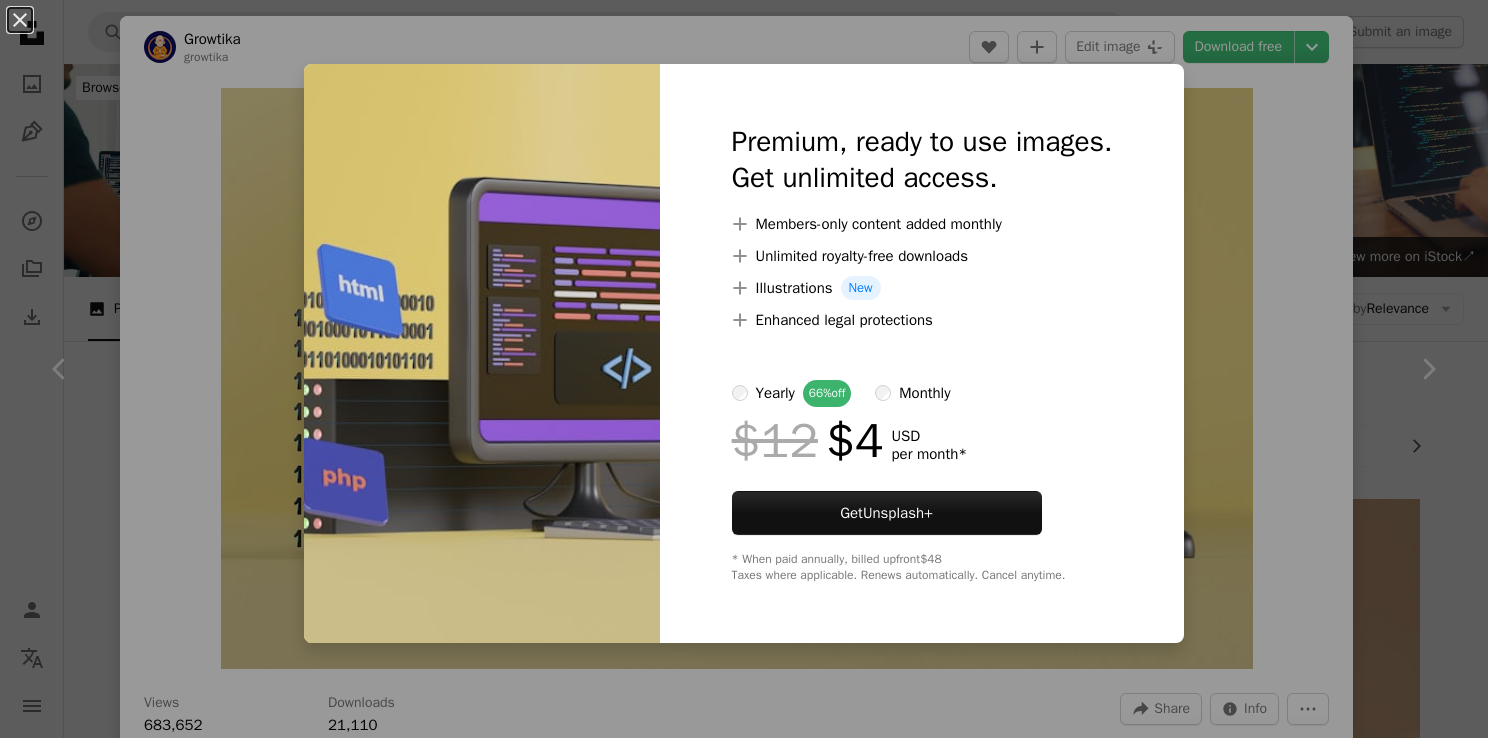 scroll, scrollTop: 700, scrollLeft: 0, axis: vertical 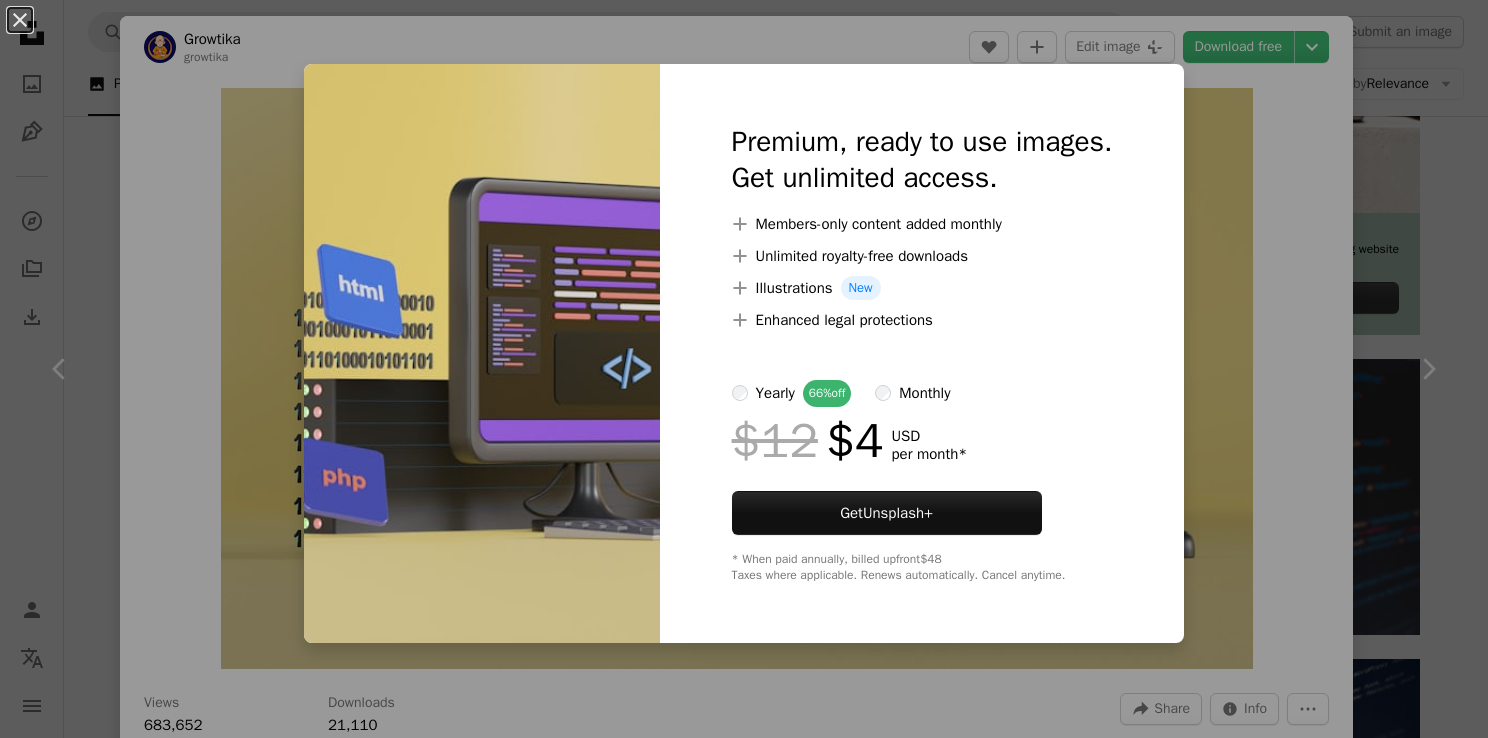 click on "An X shape Premium, ready to use images. Get unlimited access. A plus sign Members-only content added monthly A plus sign Unlimited royalty-free downloads A plus sign Illustrations  New A plus sign Enhanced legal protections yearly 66%  off monthly $12   $4 USD per month * Get  Unsplash+ * When paid annually, billed upfront  $48 Taxes where applicable. Renews automatically. Cancel anytime." at bounding box center (744, 369) 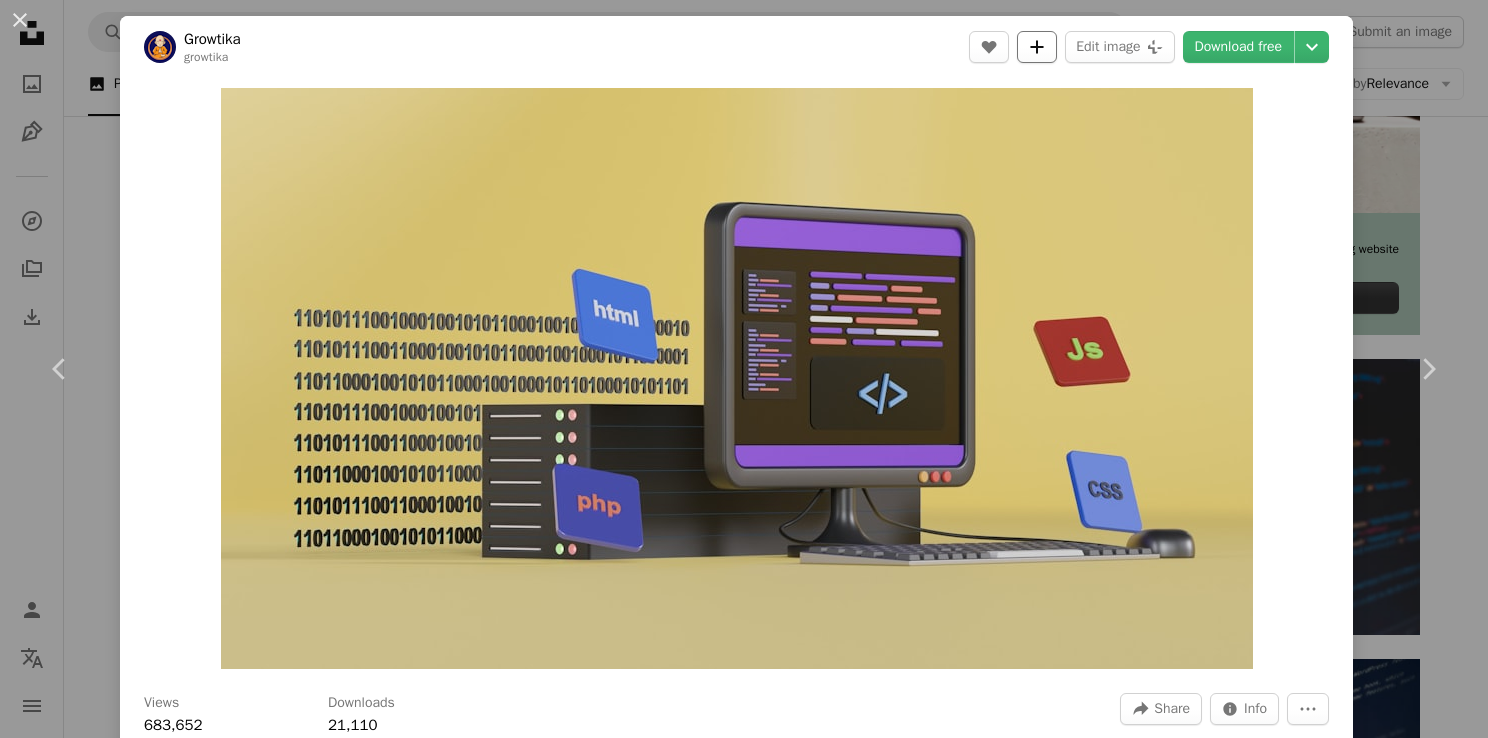 click on "A plus sign" at bounding box center (1037, 47) 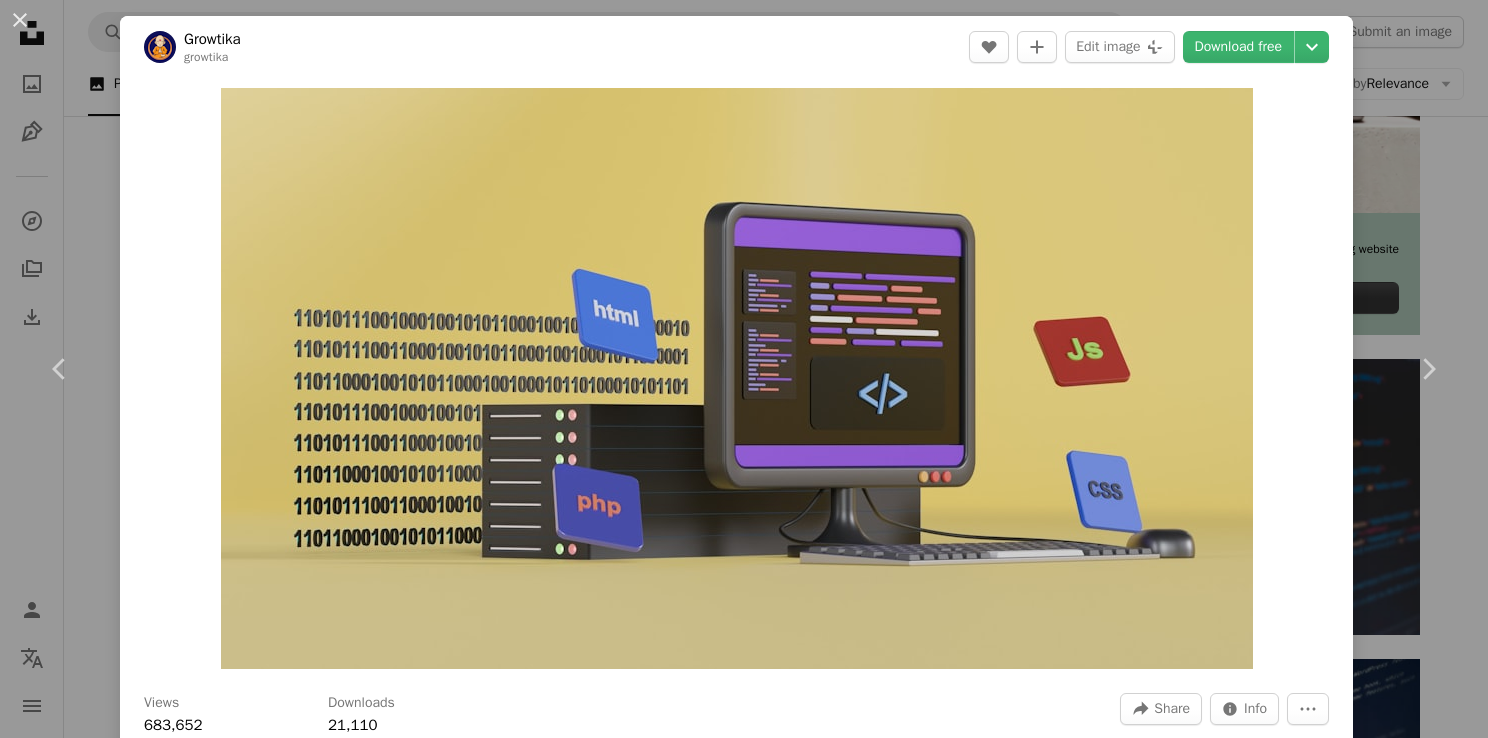 click on "An X shape Join Unsplash Already have an account?  Login First name Last name Email Username  (only letters, numbers and underscores) Password  (min. 8 char) Join By joining, you agree to the  Terms  and  Privacy Policy ." at bounding box center [744, 3846] 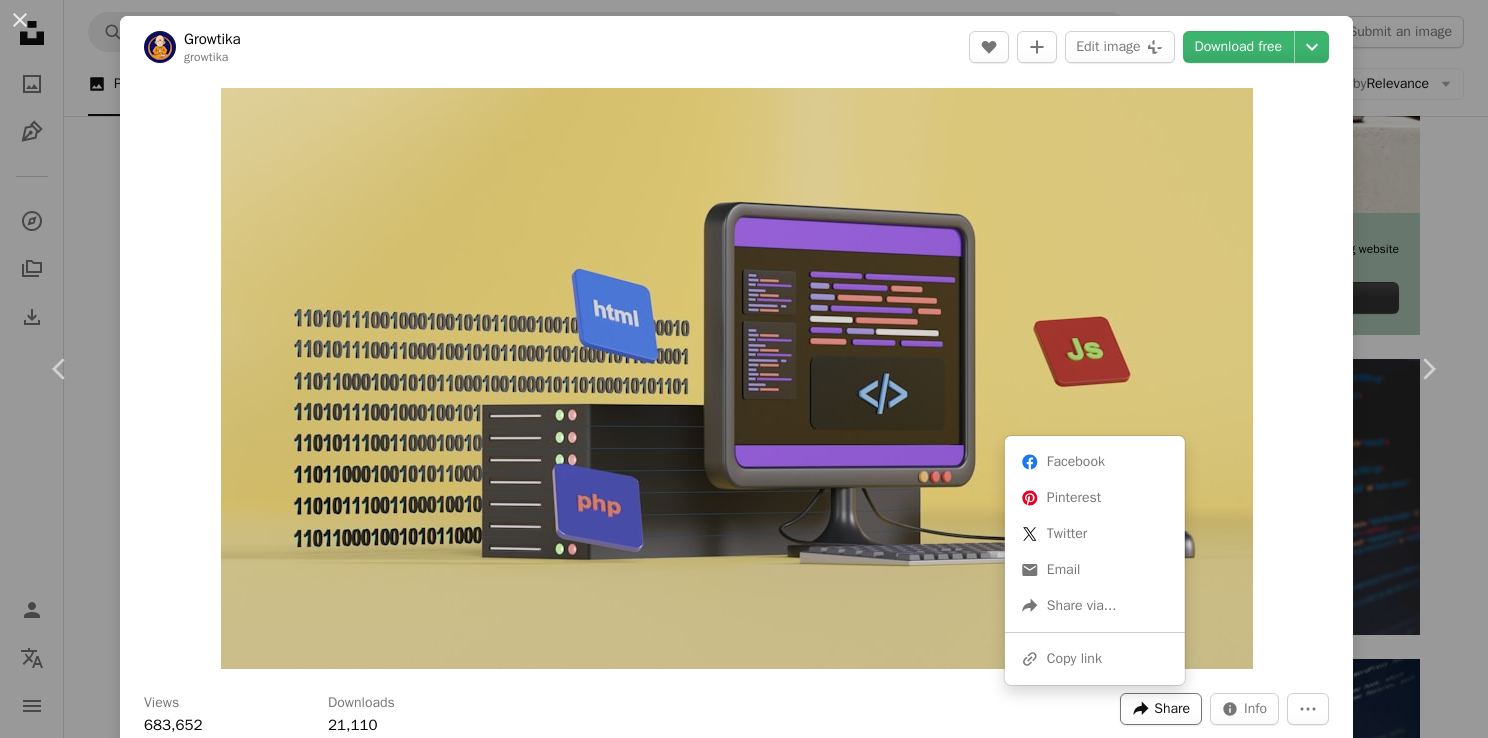 click on "A forward-right arrow" 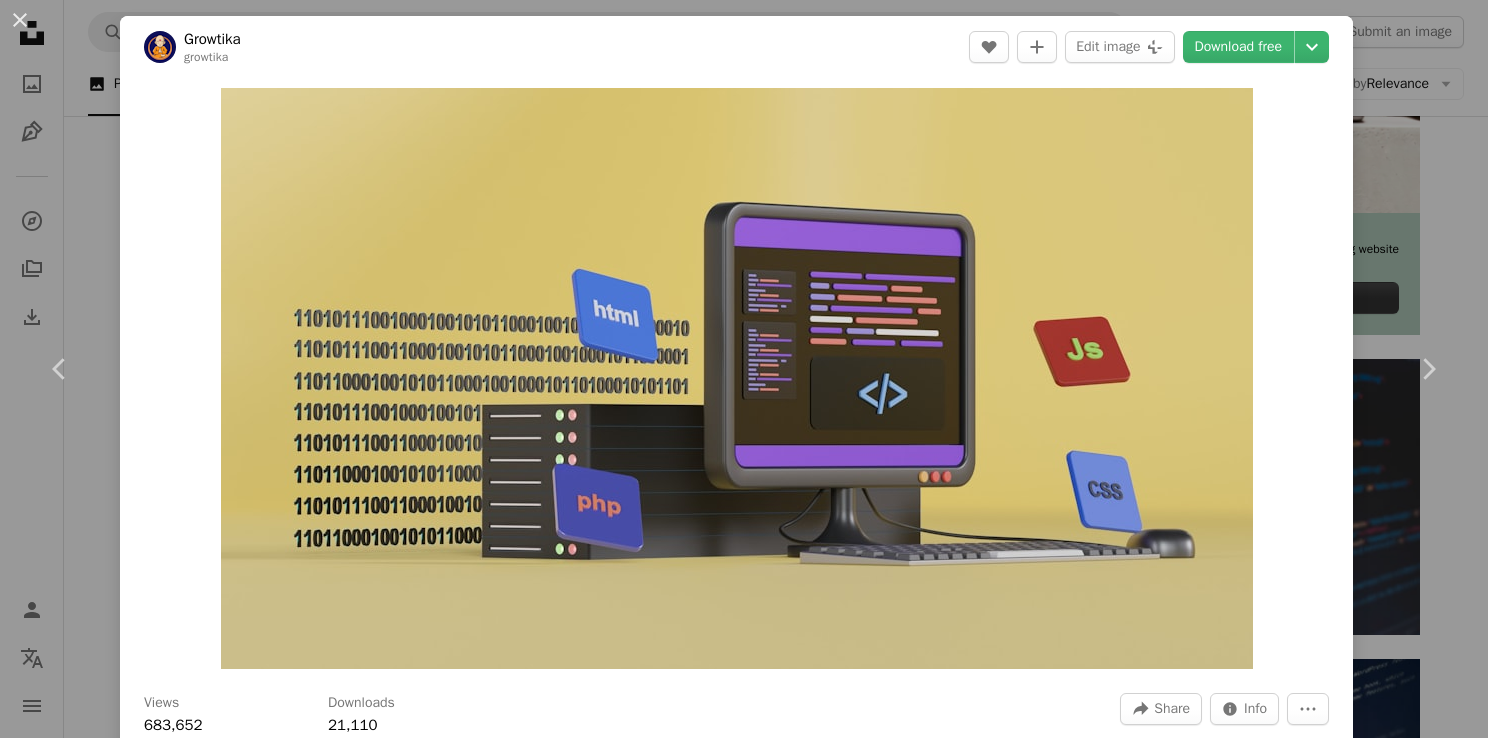 click on "An X shape Chevron left Chevron right Growtika growtika A heart A plus sign Edit image   Plus sign for Unsplash+ Download free Chevron down Zoom in Views 683,652 Downloads 21,110 A forward-right arrow Share Info icon Info More Actions Calendar outlined Published on  November 21, 2022 Safety Free to use under the  Unsplash License computer coding code developer html development javascript css coding wallpaper php programming language laptop furniture table desk electronics screen computer keyboard monitor hardware Free pictures Browse premium related images on iStock  |  Save 20% with code UNSPLASH20 View more on iStock  ↗ Related images A heart A plus sign Growtika Arrow pointing down Plus sign for Unsplash+ A heart A plus sign Getty Images For  Unsplash+ A lock   Download A heart A plus sign Heliberto Arias Arrow pointing down A heart A plus sign Joshua Aragon Available for hire A checkmark inside of a circle Arrow pointing down A heart A plus sign Arnold Francisca Arrow pointing down A heart A plus sign" at bounding box center [744, 369] 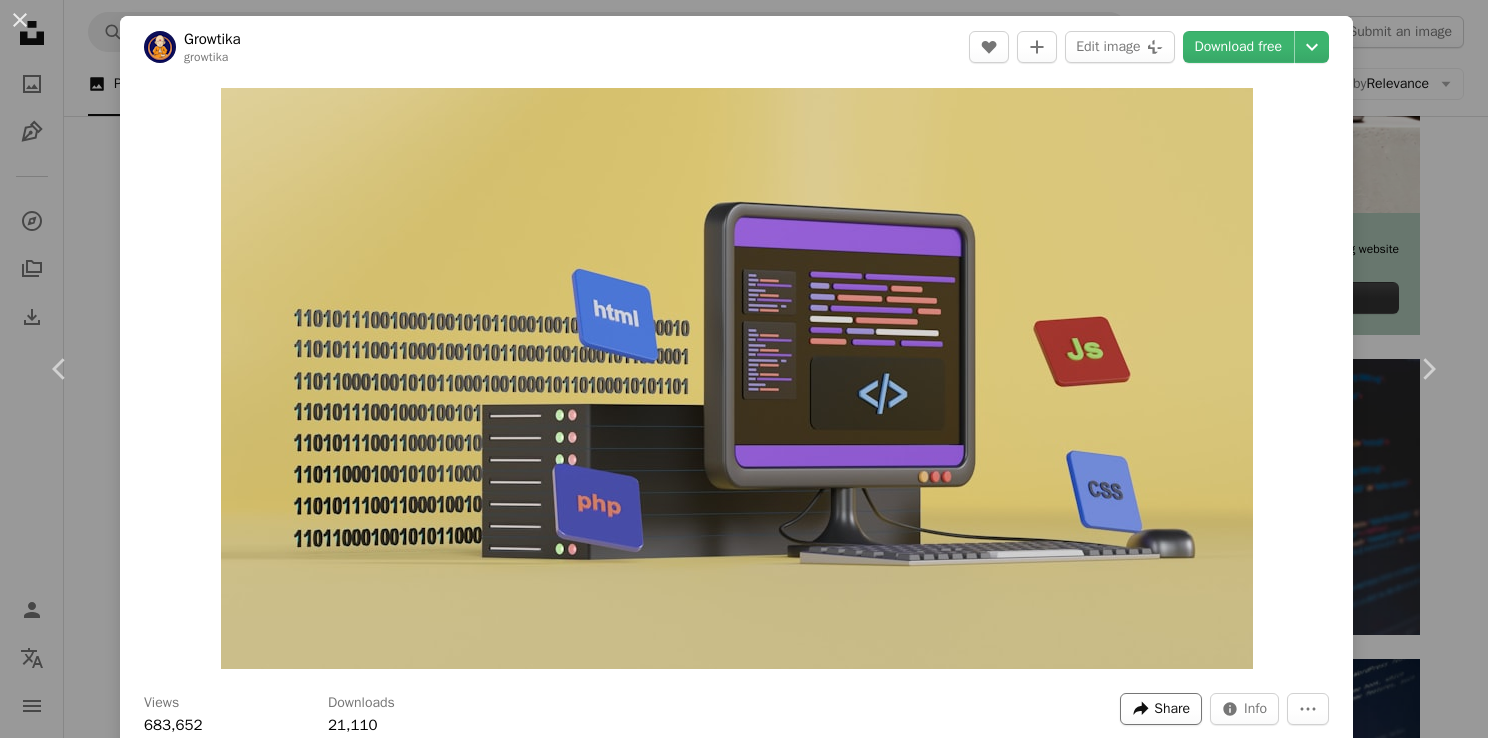 click on "Share" at bounding box center (1172, 709) 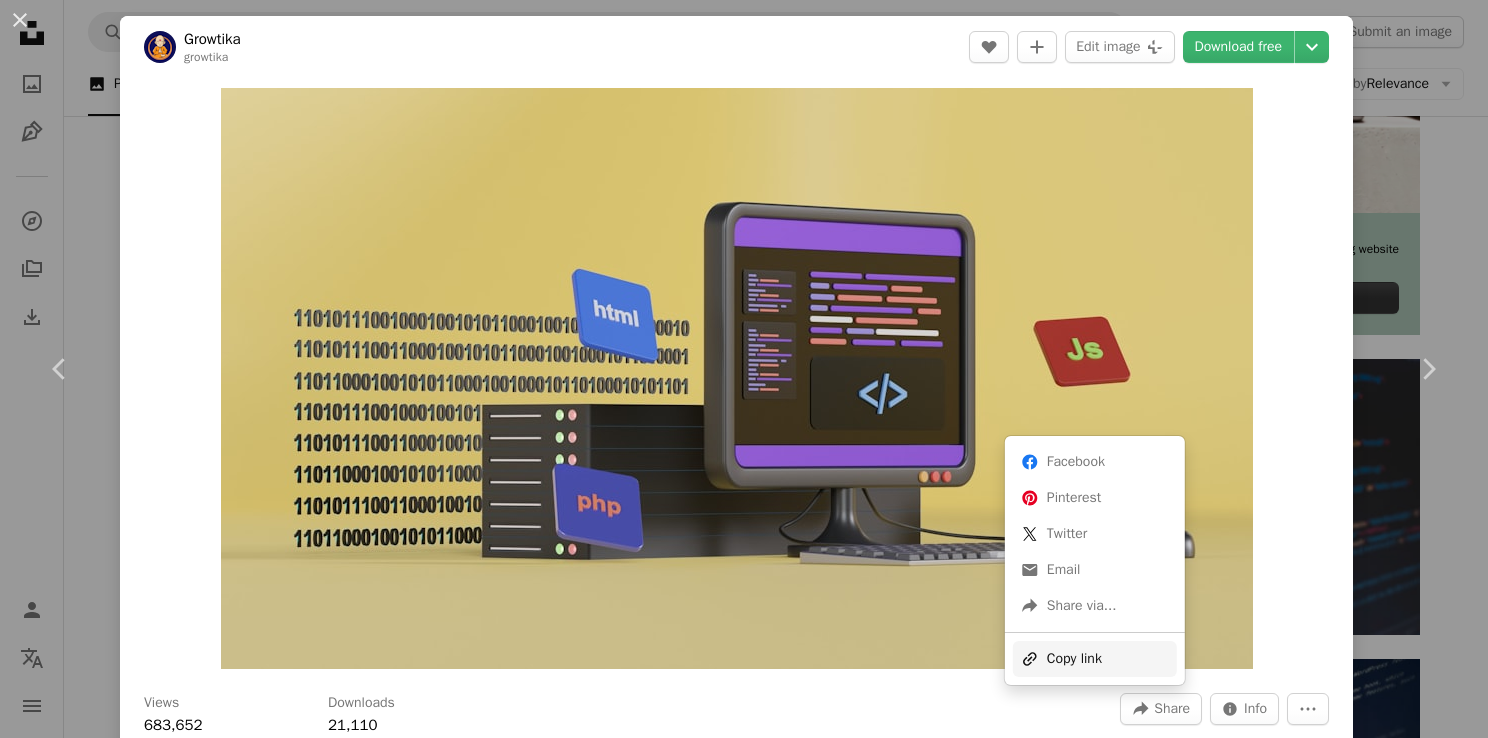 click on "A URL sharing icon (chains) Copy link" at bounding box center [1095, 659] 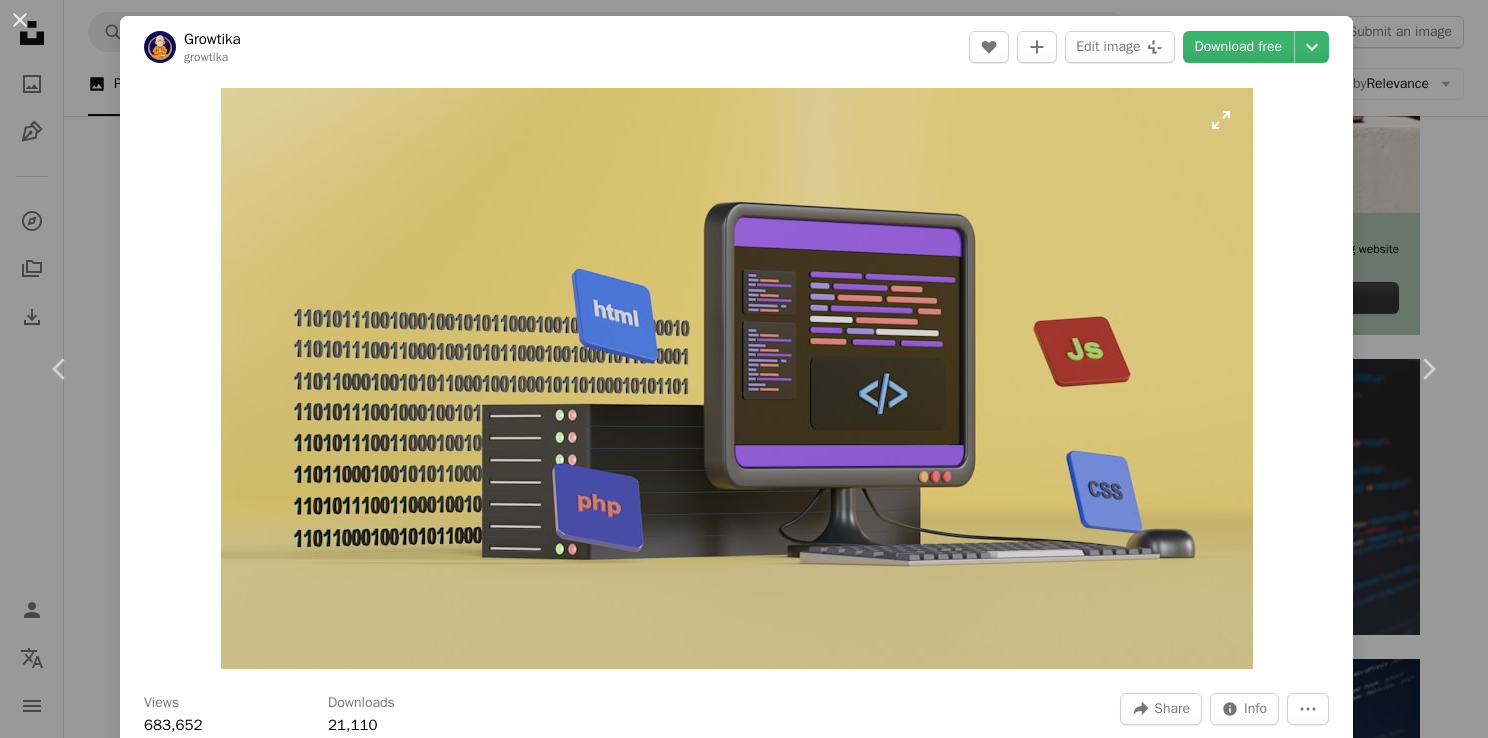 click at bounding box center [737, 378] 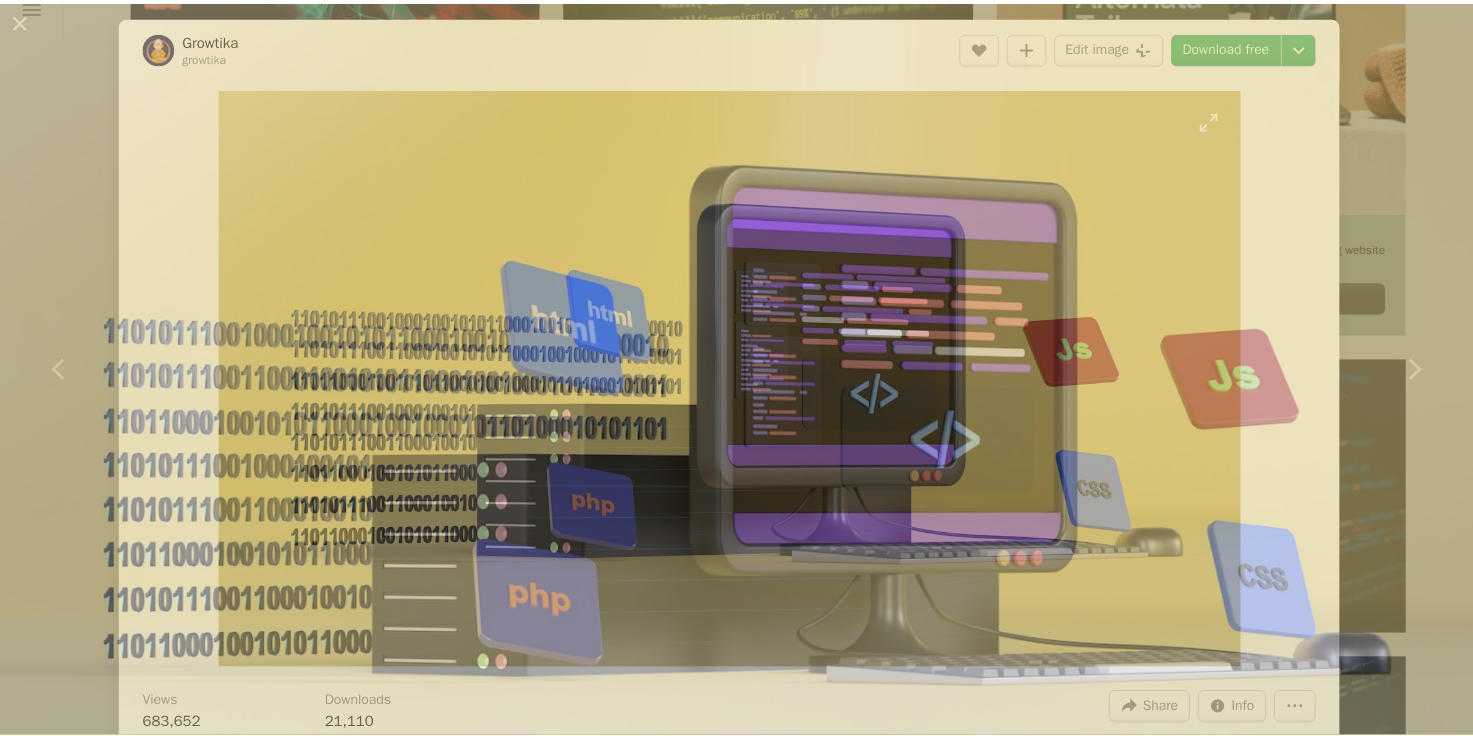scroll, scrollTop: 41, scrollLeft: 0, axis: vertical 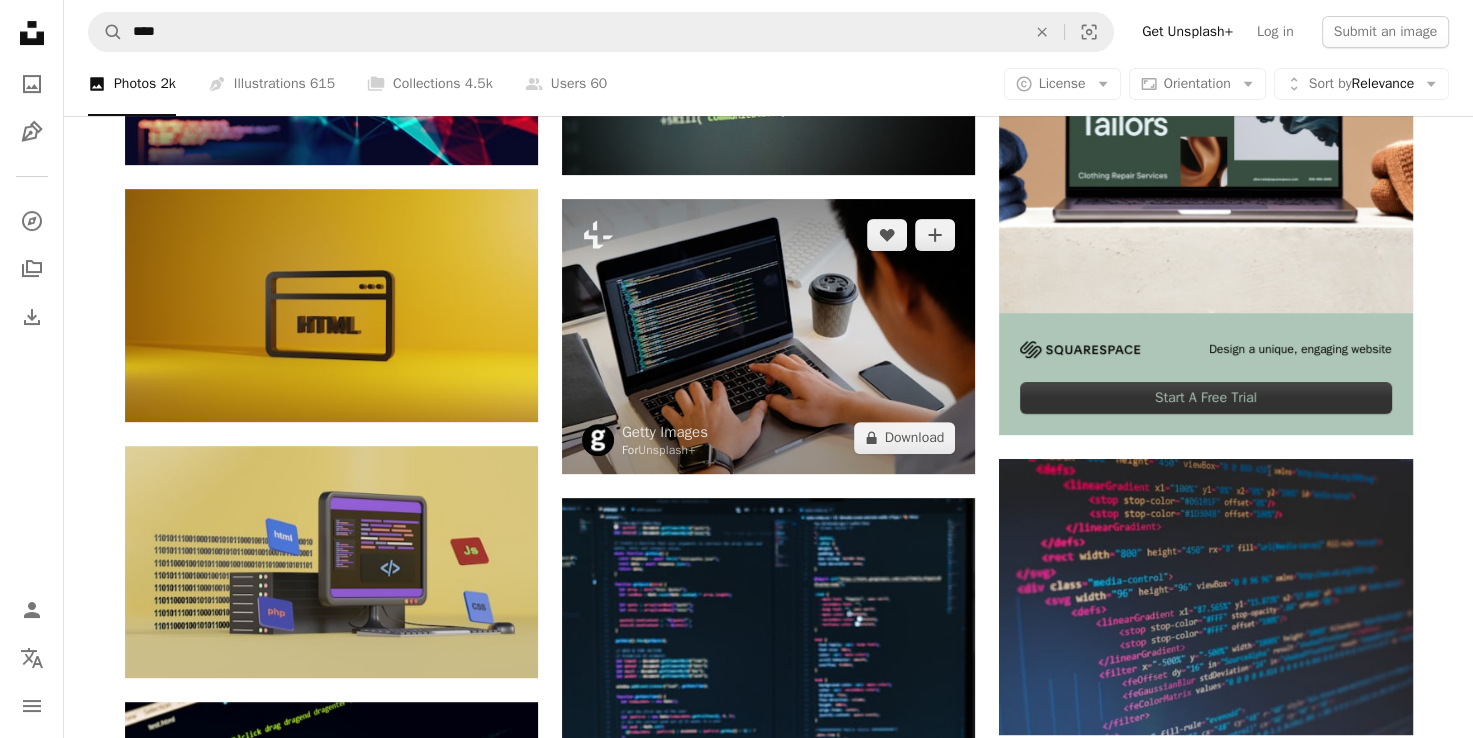 click at bounding box center (768, 336) 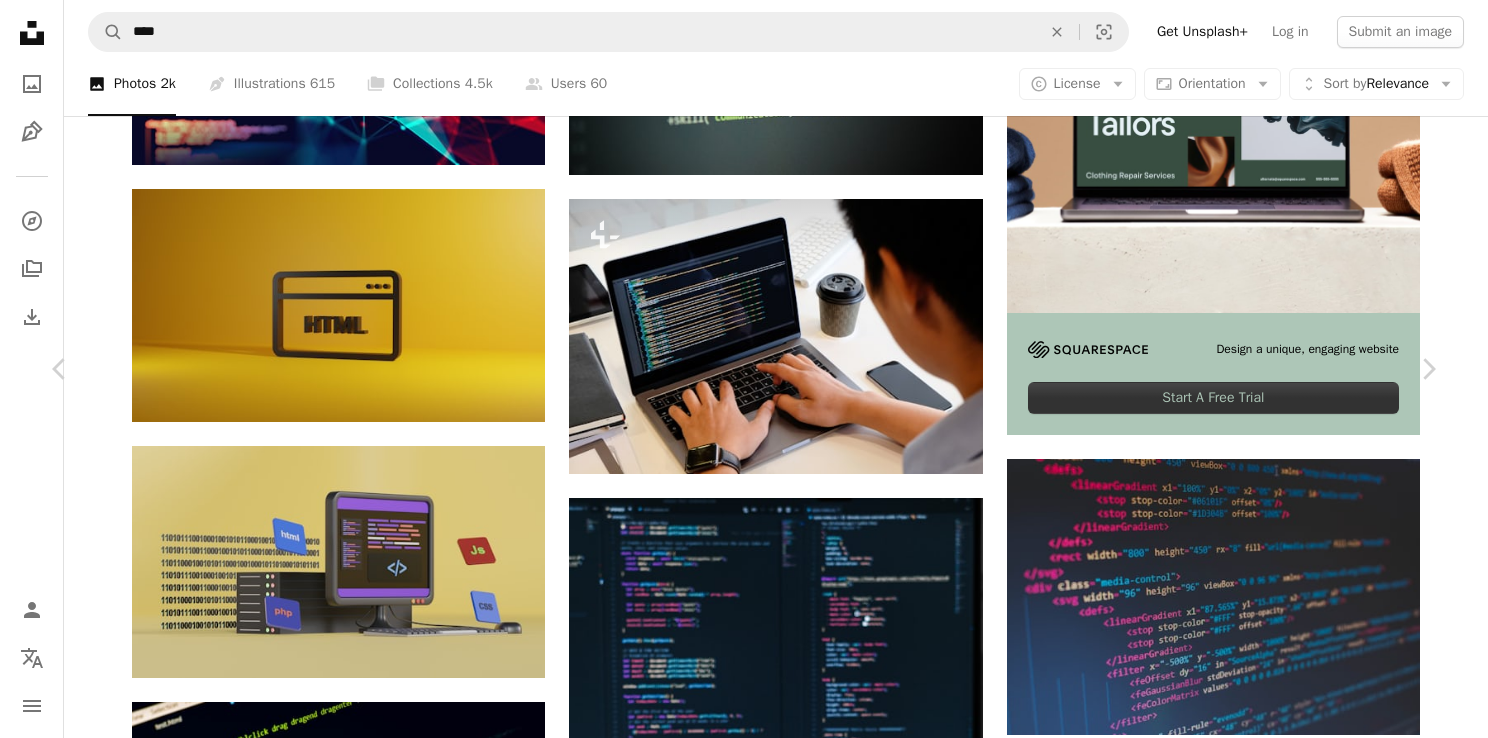 scroll, scrollTop: 100, scrollLeft: 0, axis: vertical 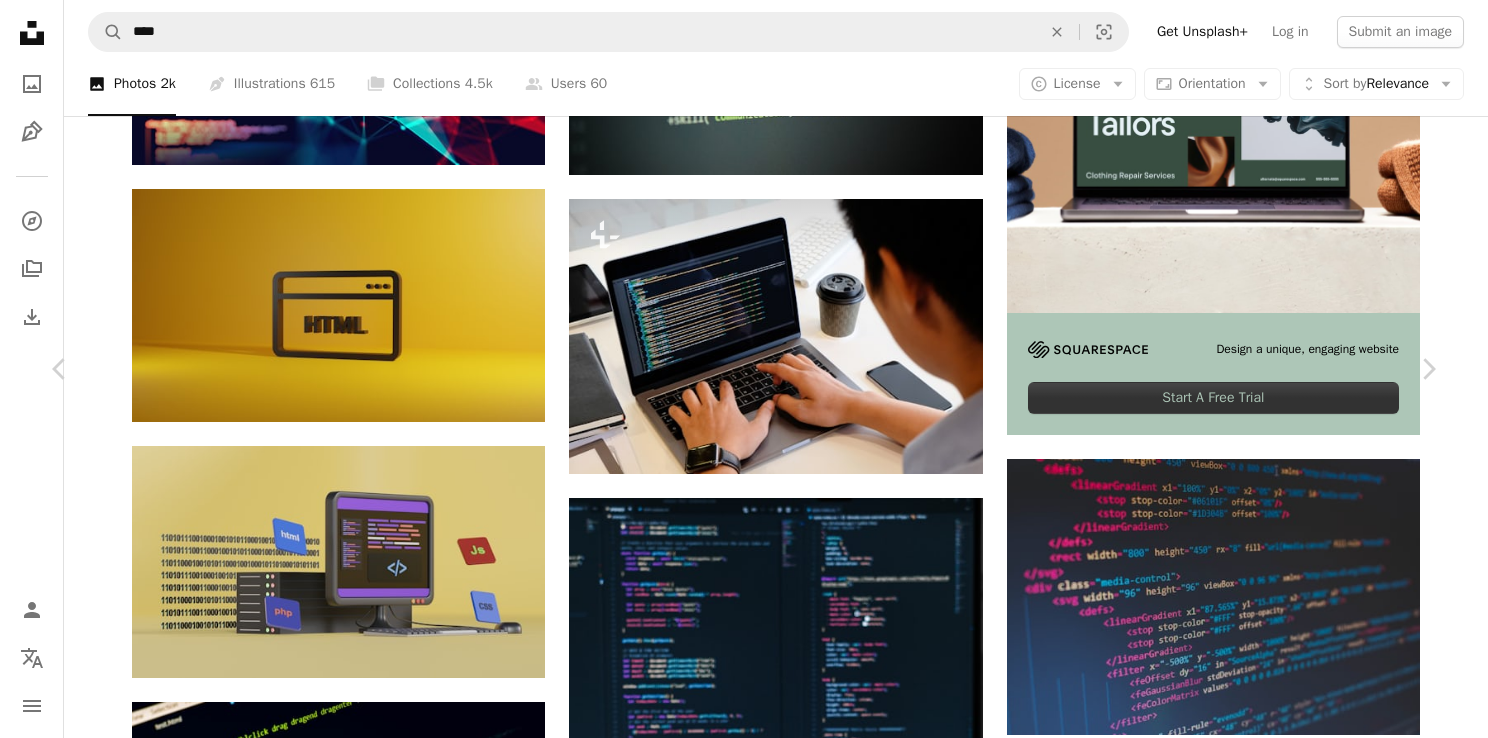 click 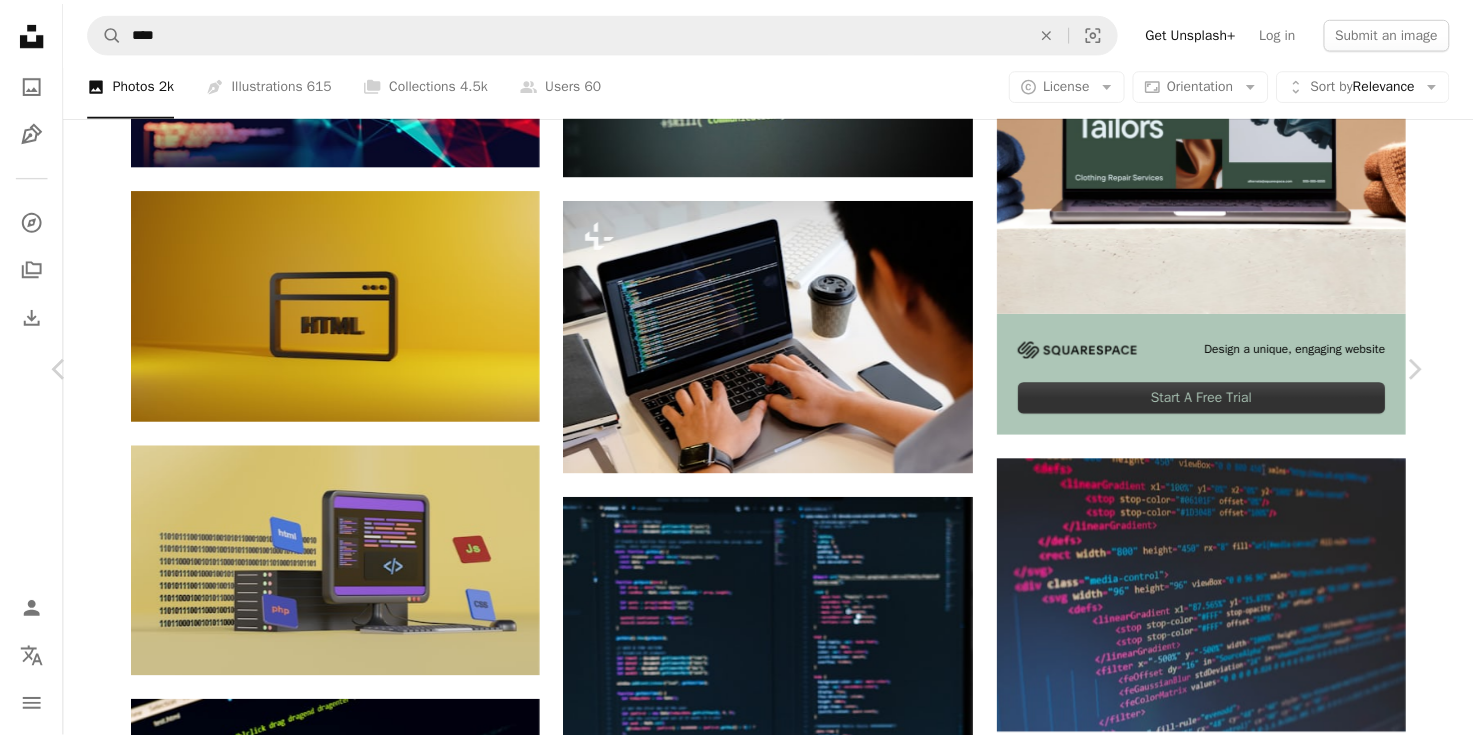 scroll, scrollTop: 0, scrollLeft: 0, axis: both 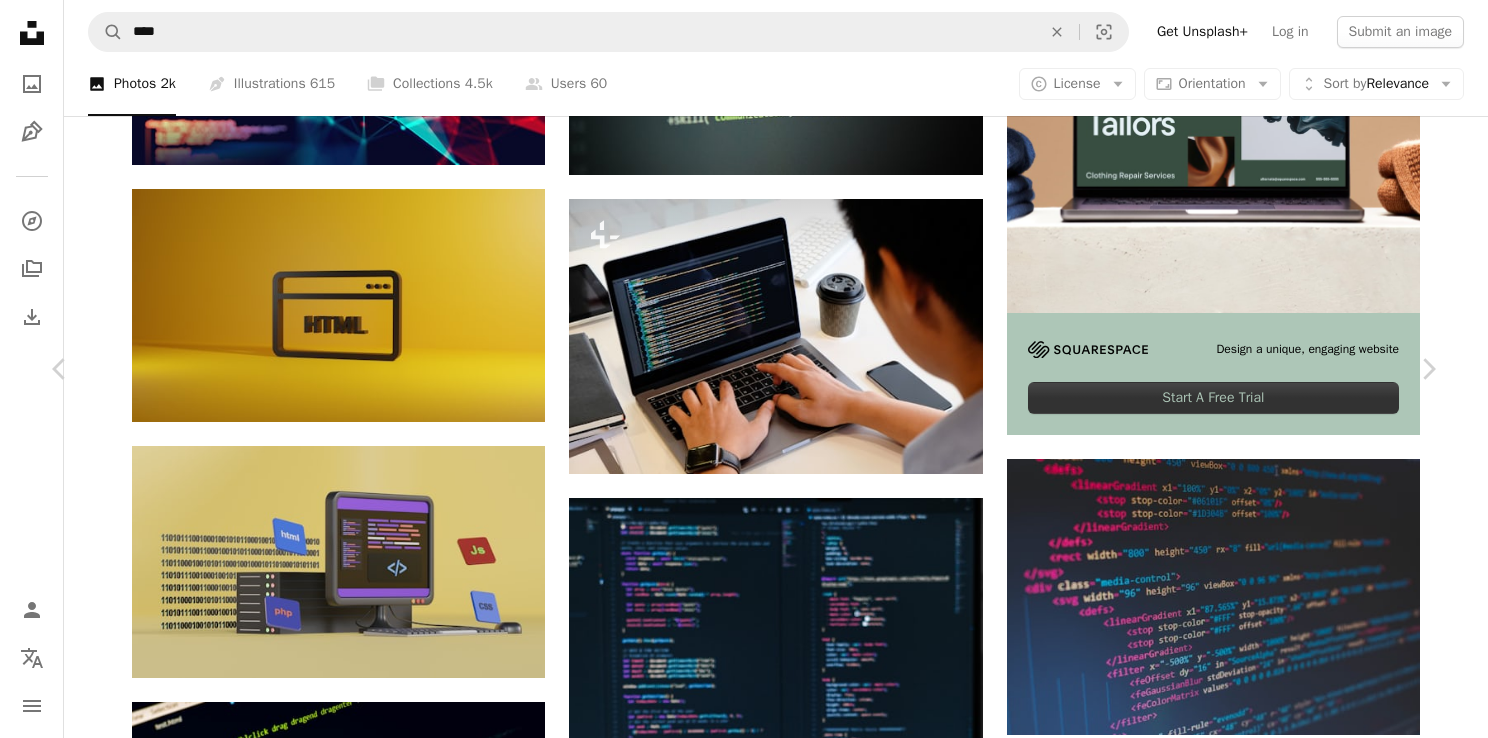 click on "An X shape Chevron left Chevron right Getty Images For  Unsplash+ A heart A plus sign Edit image   Plus sign for Unsplash+ A lock   Download Zoom in A forward-right arrow Share More Actions Calendar outlined Published on  August 24, 2022 Safety Licensed under the  Unsplash+ License office technology computer thailand event working internet html horizontal indoors web designer webpage online dating computer hacker concepts computer programmer concepts & topics computer crime Public domain images Related images Plus sign for Unsplash+ A heart A plus sign Getty Images For  Unsplash+ A lock   Download Plus sign for Unsplash+ A heart A plus sign Getty Images For  Unsplash+ A lock   Download Plus sign for Unsplash+ A heart A plus sign Getty Images For  Unsplash+ A lock   Download Plus sign for Unsplash+ A heart A plus sign Getty Images For  Unsplash+ A lock   Download Plus sign for Unsplash+ A heart A plus sign Getty Images For  Unsplash+ A lock   Download Plus sign for Unsplash+ A heart A plus sign Ben Iwara For" at bounding box center [744, 3946] 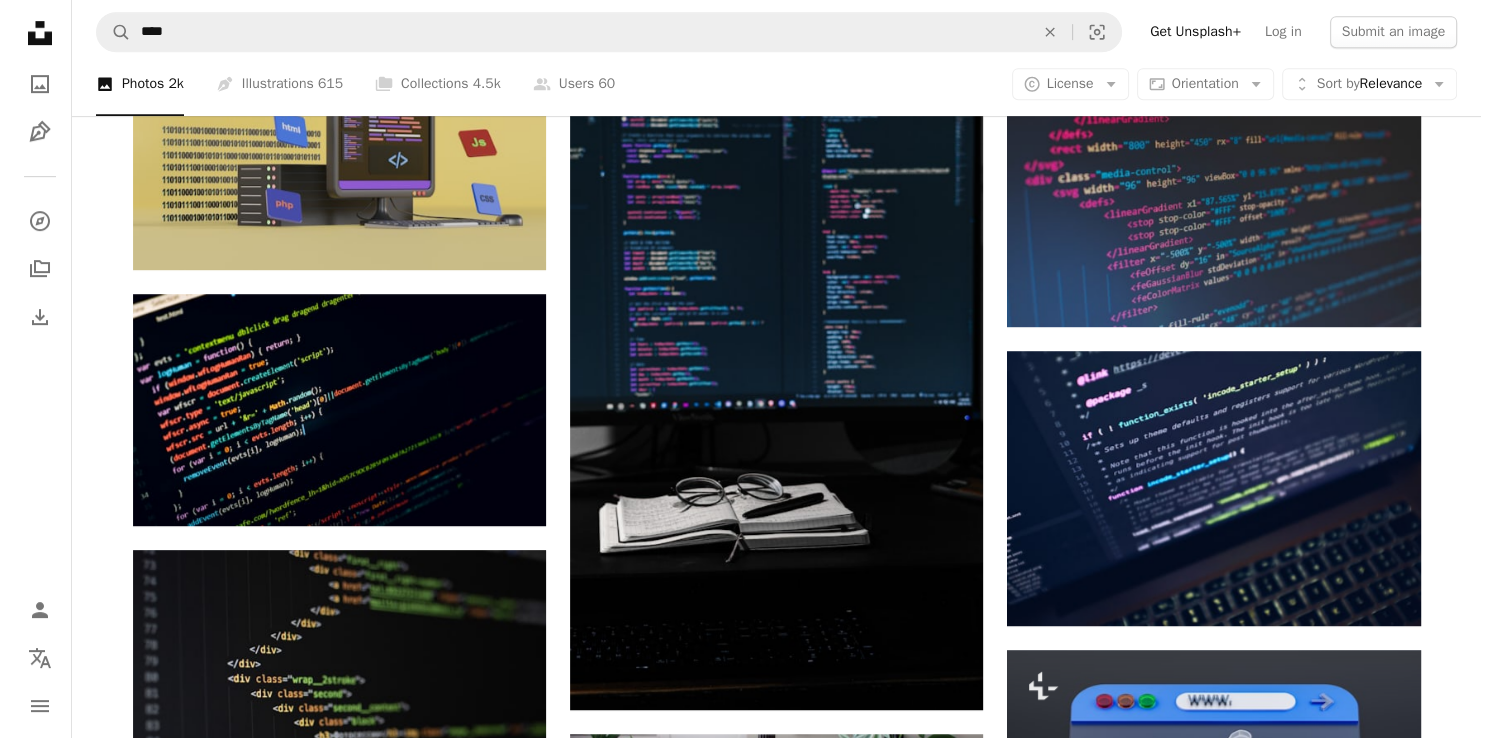 scroll, scrollTop: 1000, scrollLeft: 0, axis: vertical 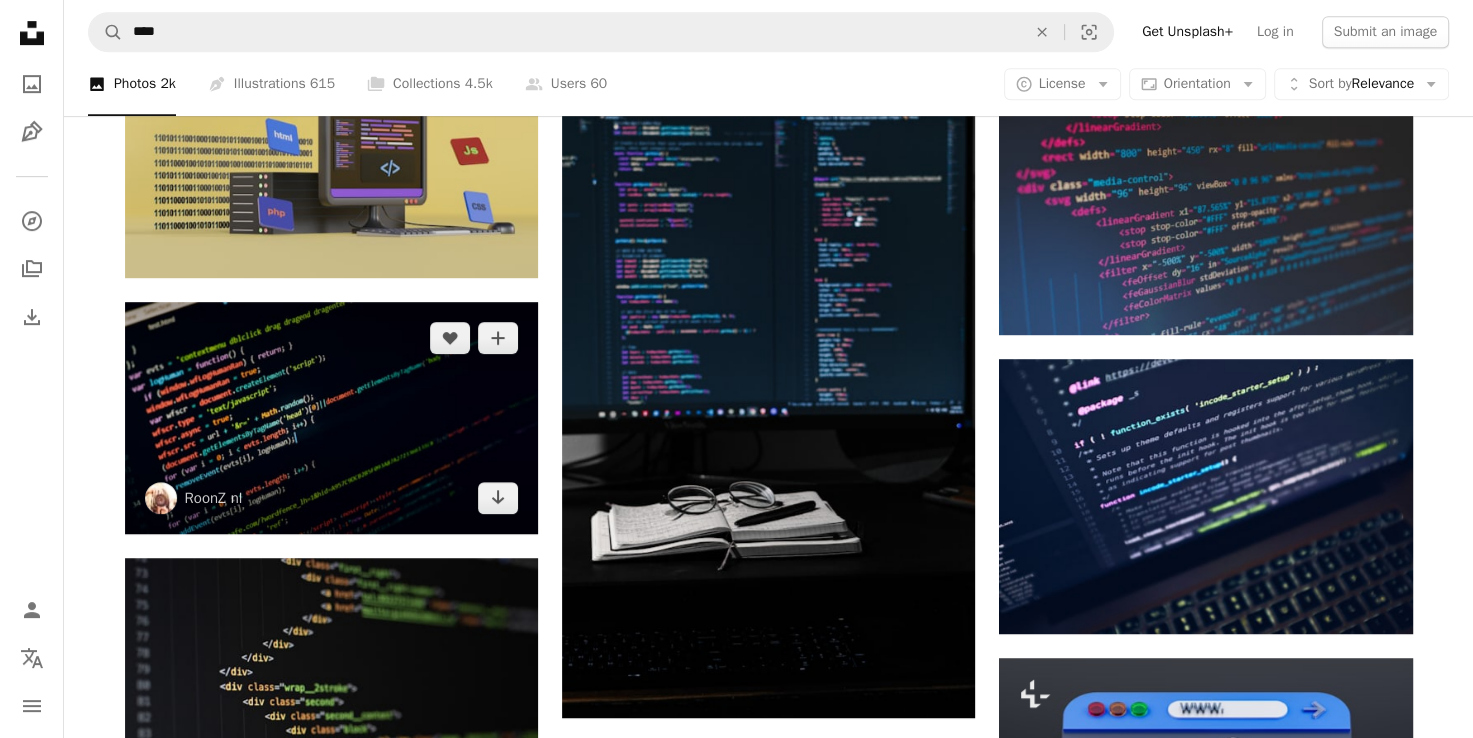 click at bounding box center (331, 418) 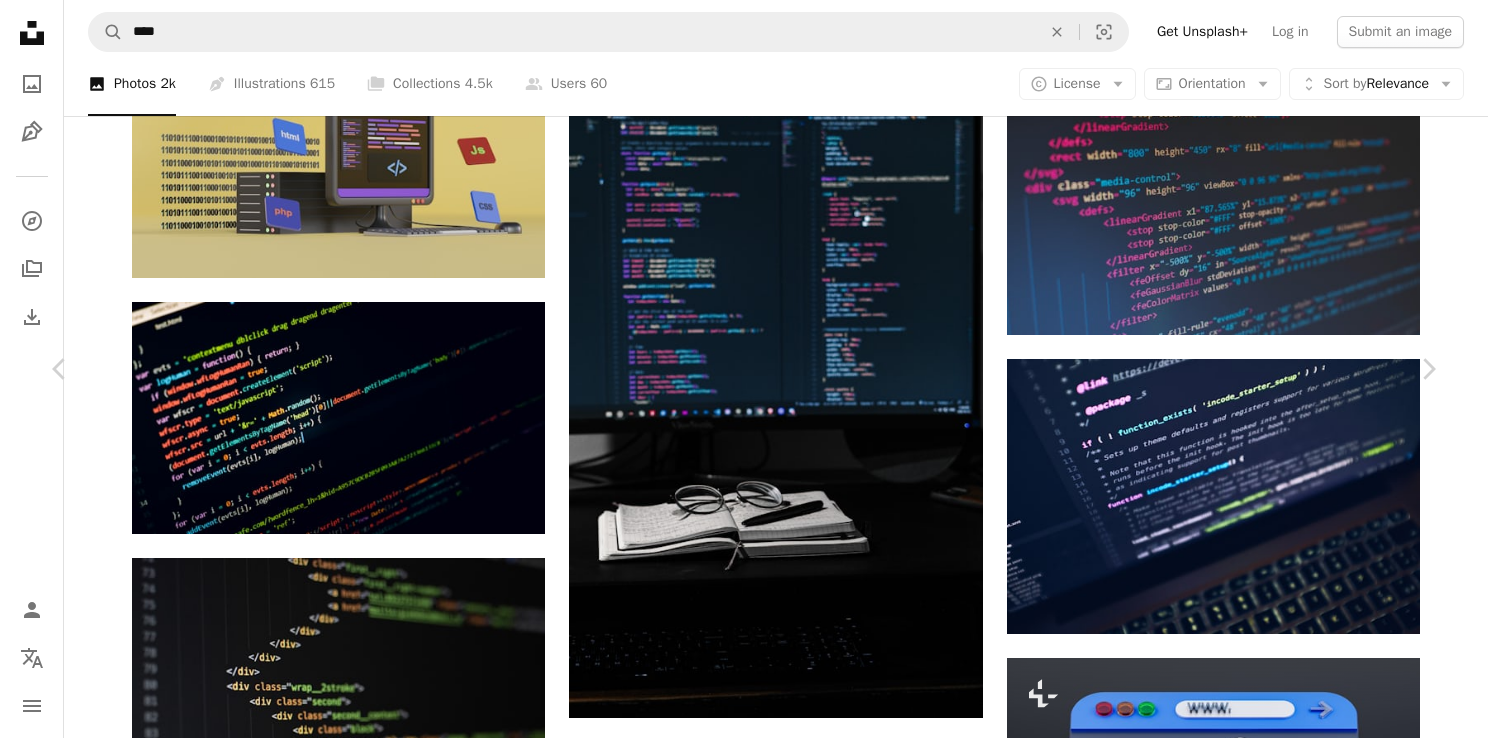 click at bounding box center [736, 3555] 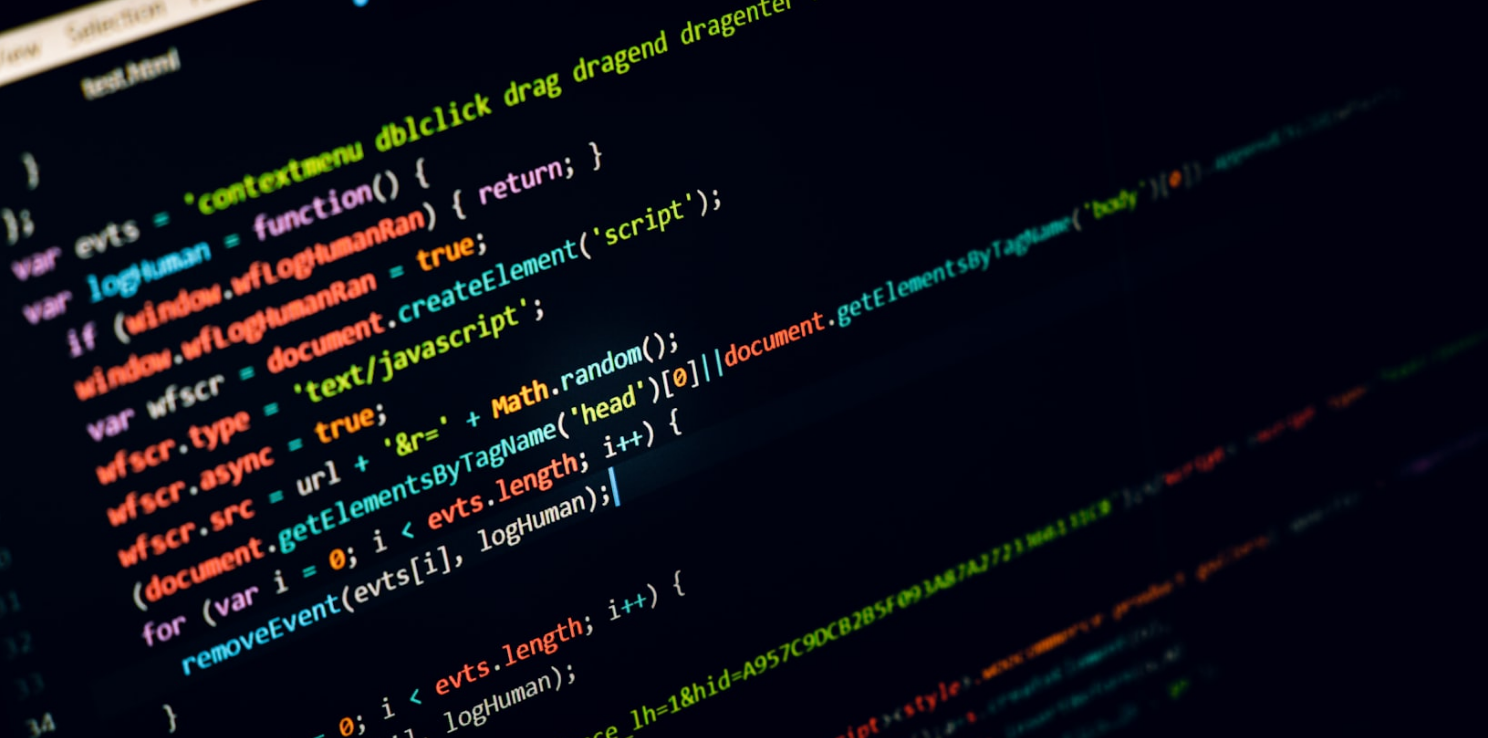 scroll, scrollTop: 40, scrollLeft: 0, axis: vertical 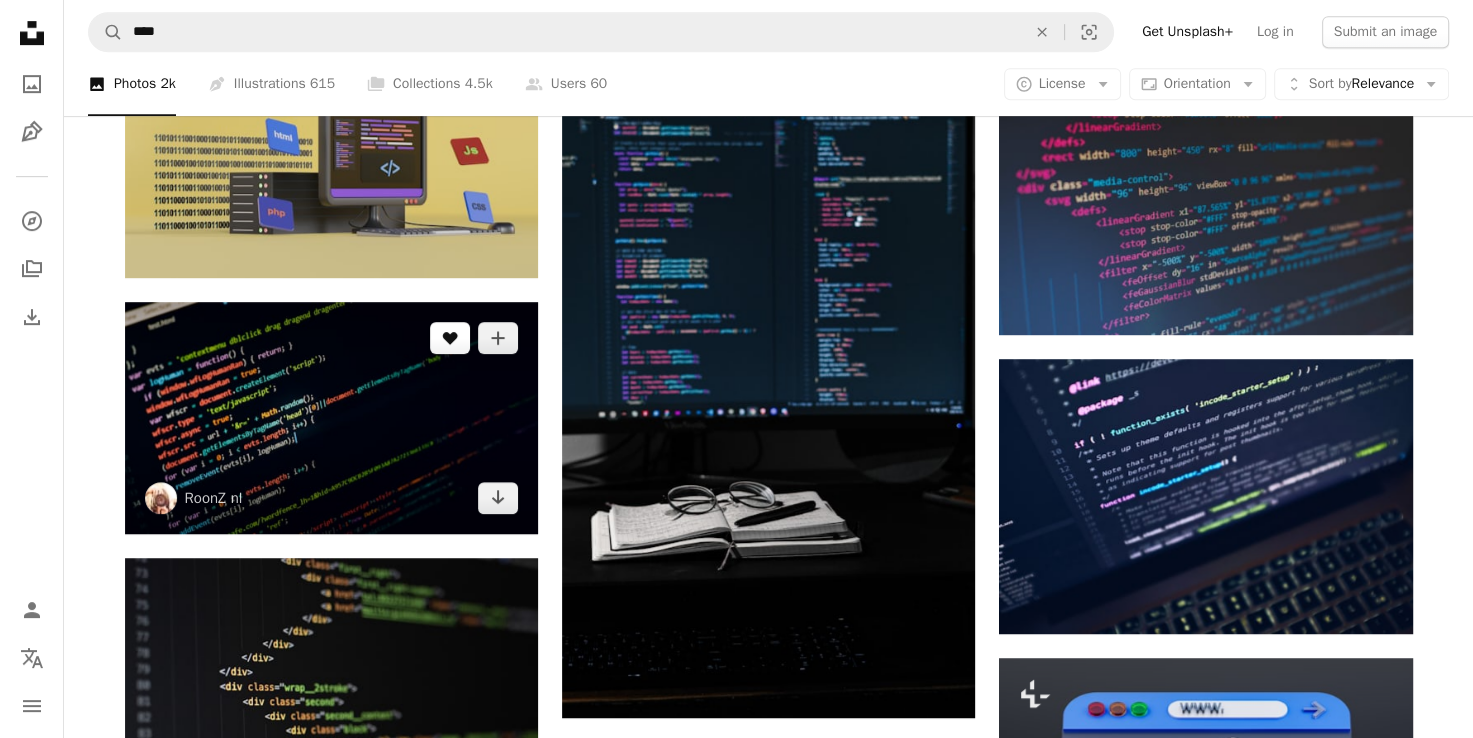 click on "A heart" at bounding box center (450, 338) 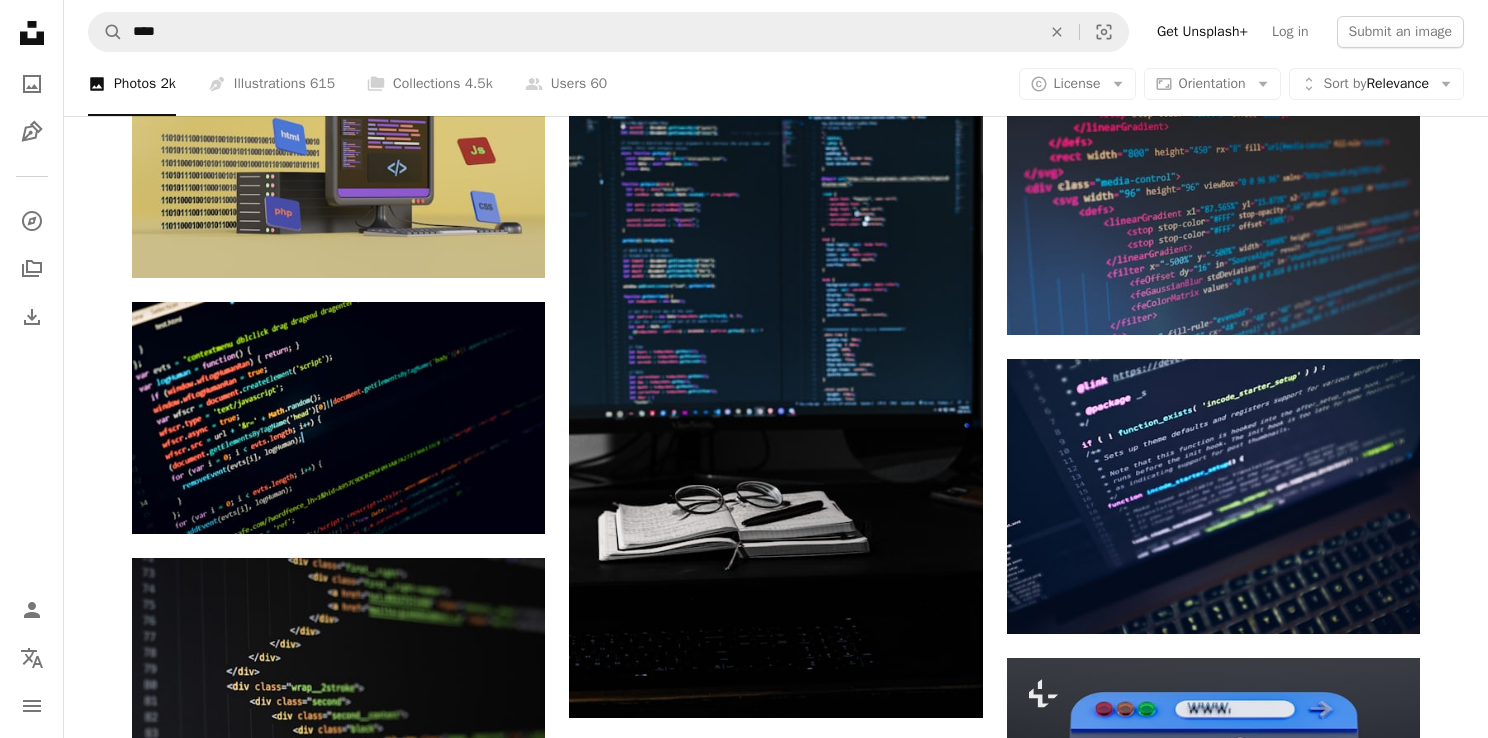 click on "An X shape Join Unsplash Already have an account?  Login First name Last name Email Username  (only letters, numbers and underscores) Password  (min. 8 char) Join By joining, you agree to the  Terms  and  Privacy Policy ." at bounding box center (744, 3546) 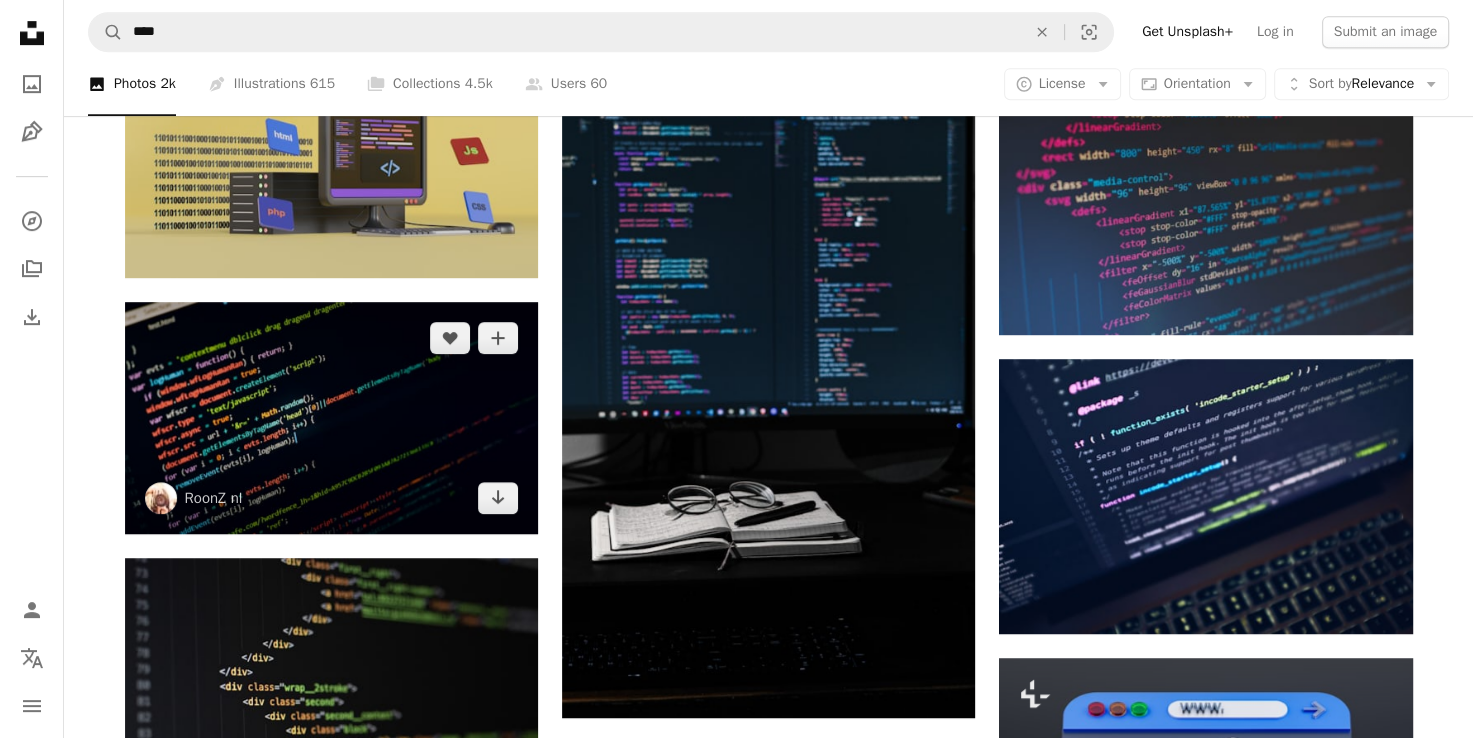 click at bounding box center [331, 418] 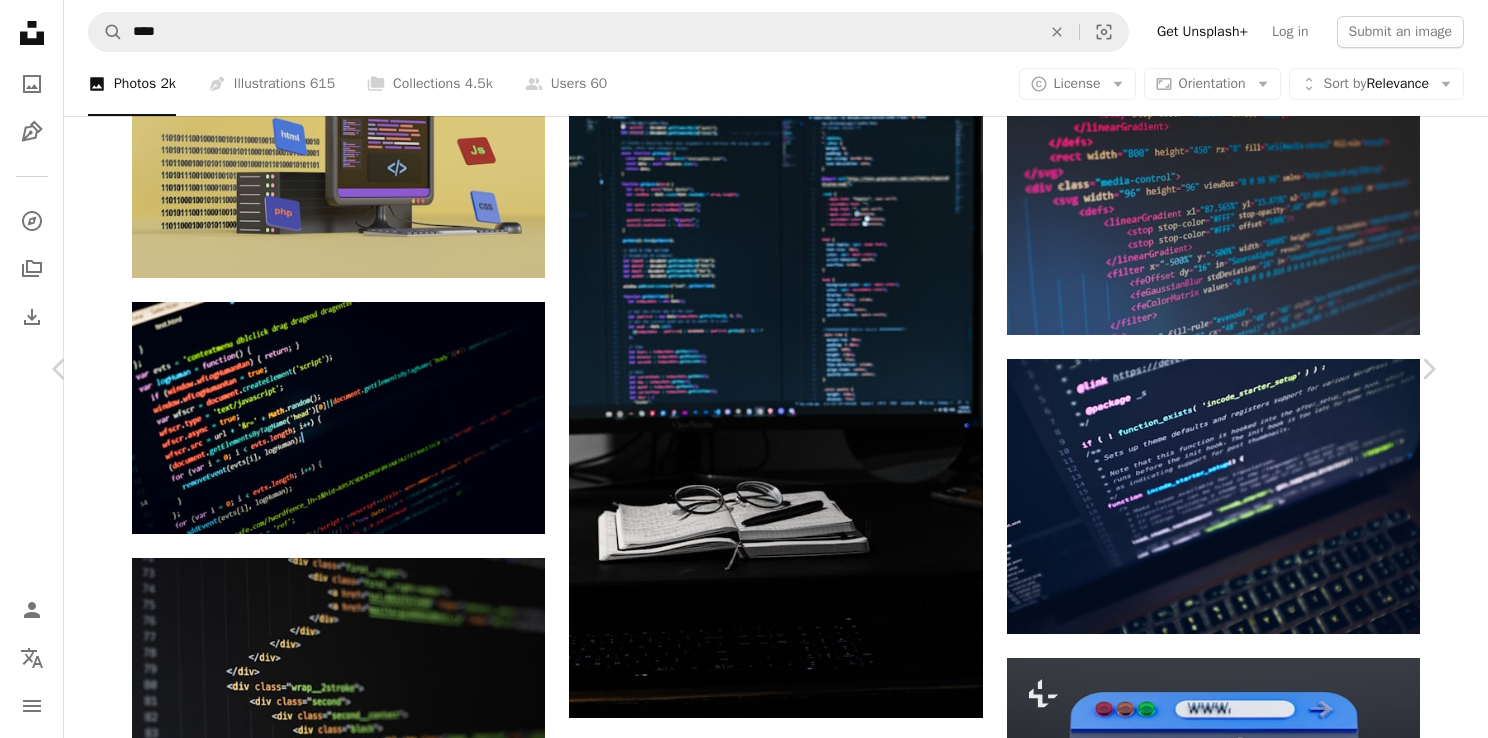 scroll, scrollTop: 100, scrollLeft: 0, axis: vertical 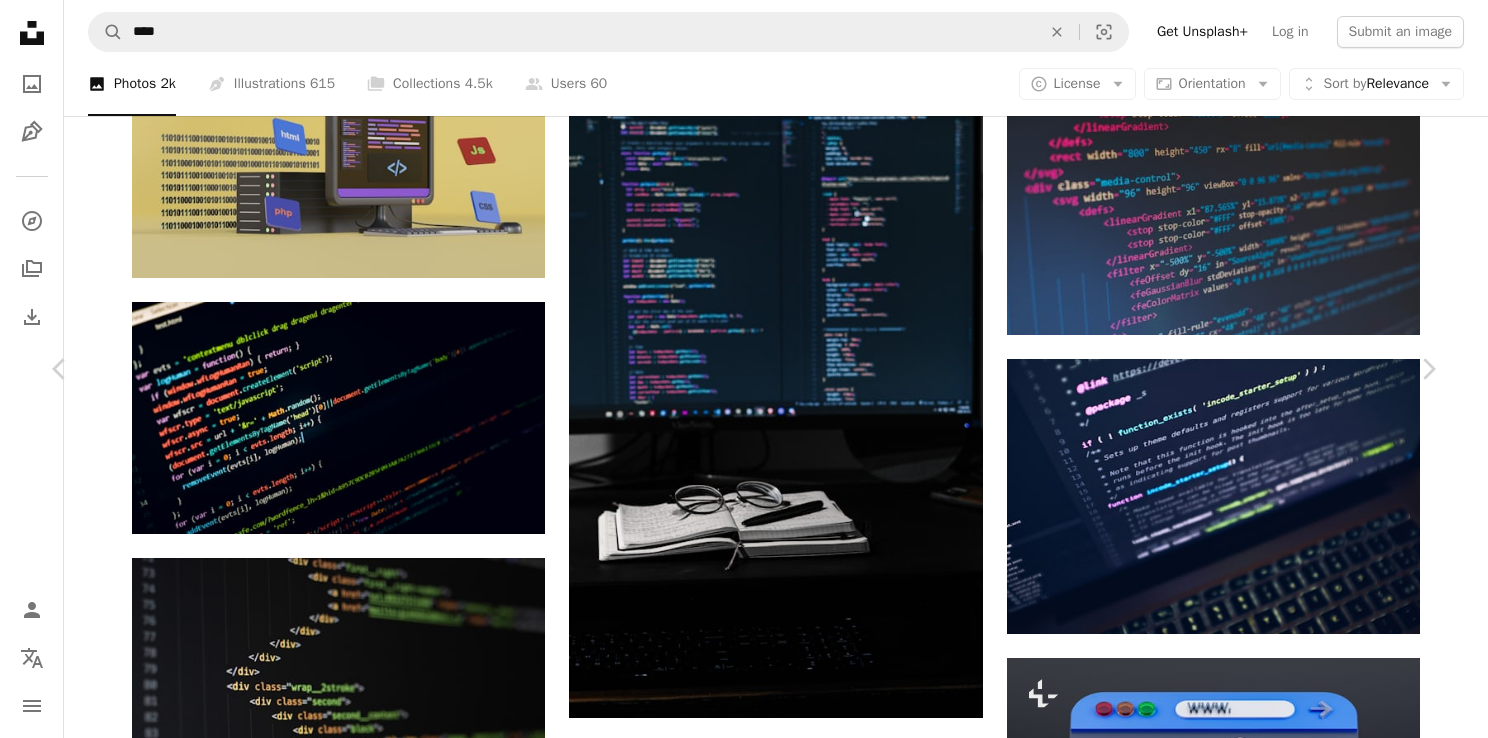 click on "A forward-right arrow" 